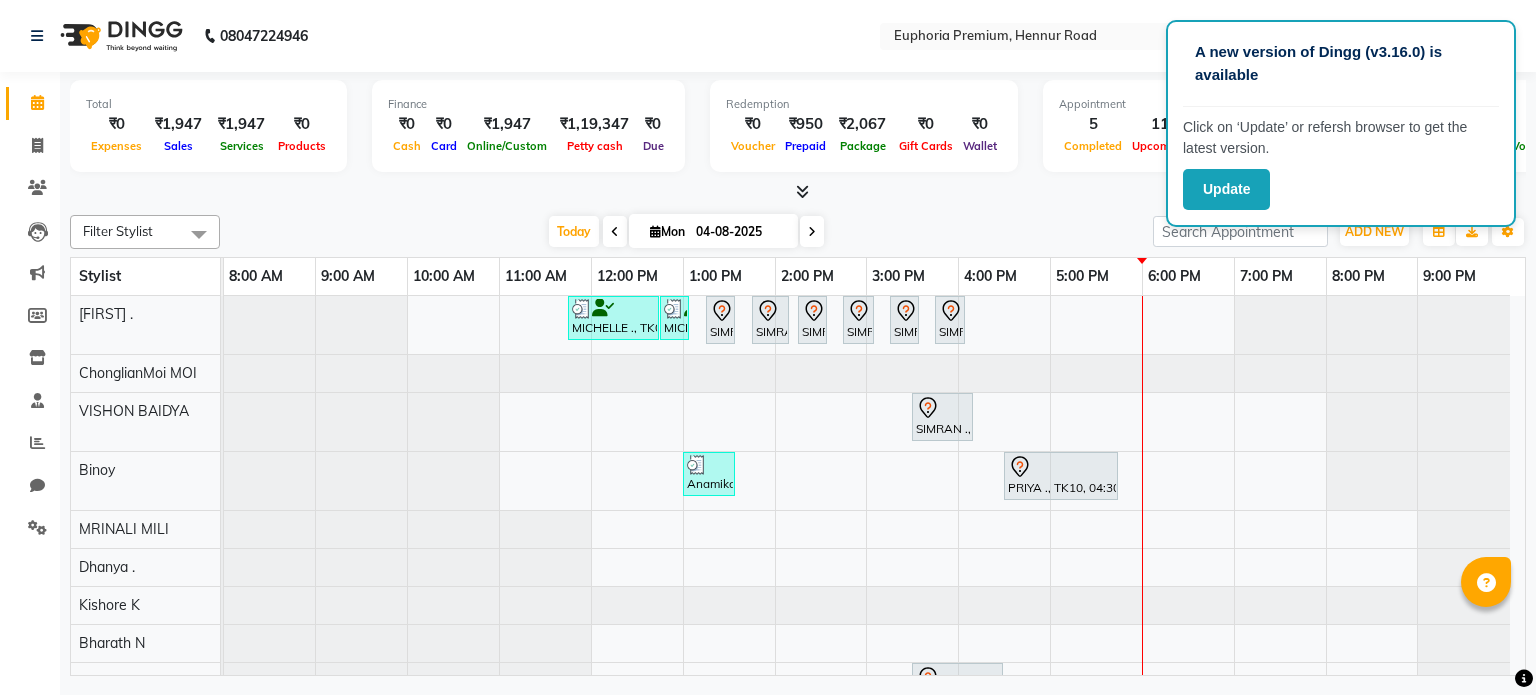 scroll, scrollTop: 0, scrollLeft: 0, axis: both 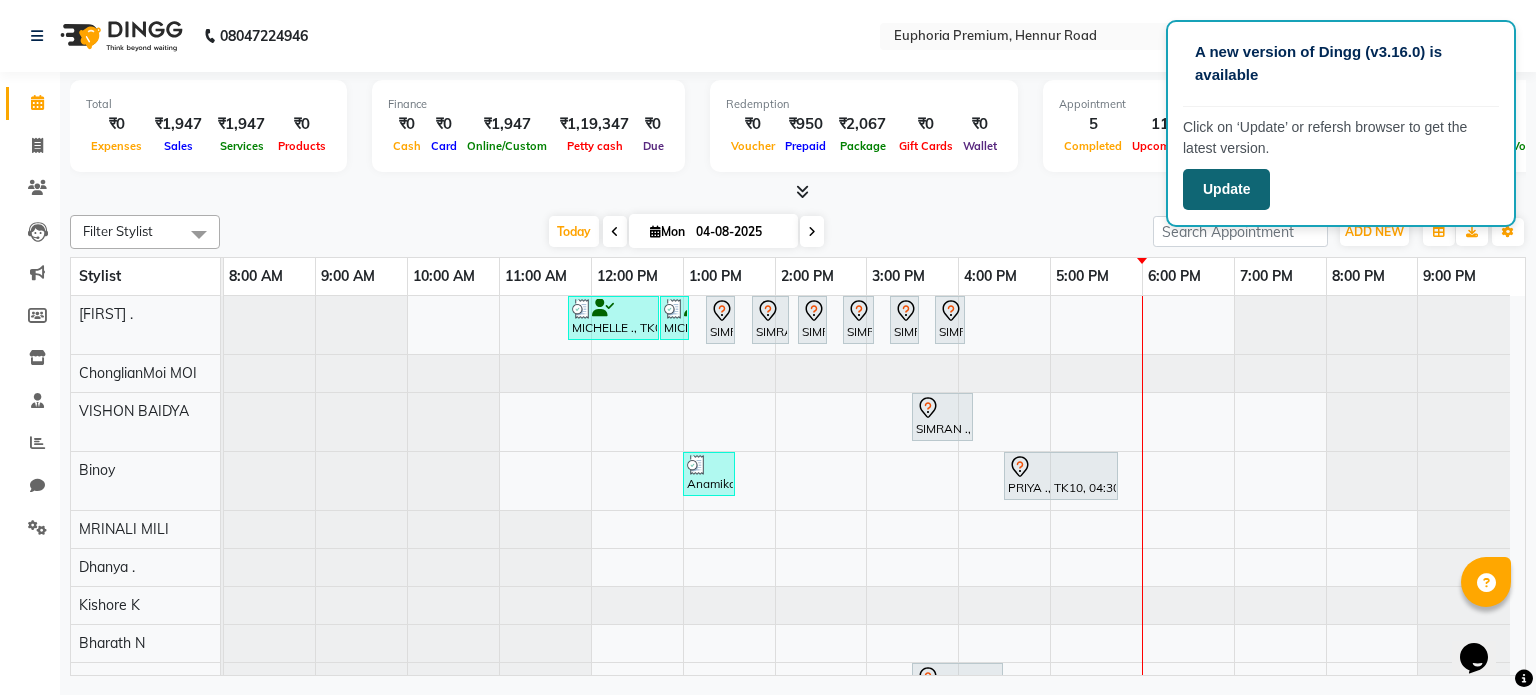 click on "Update" 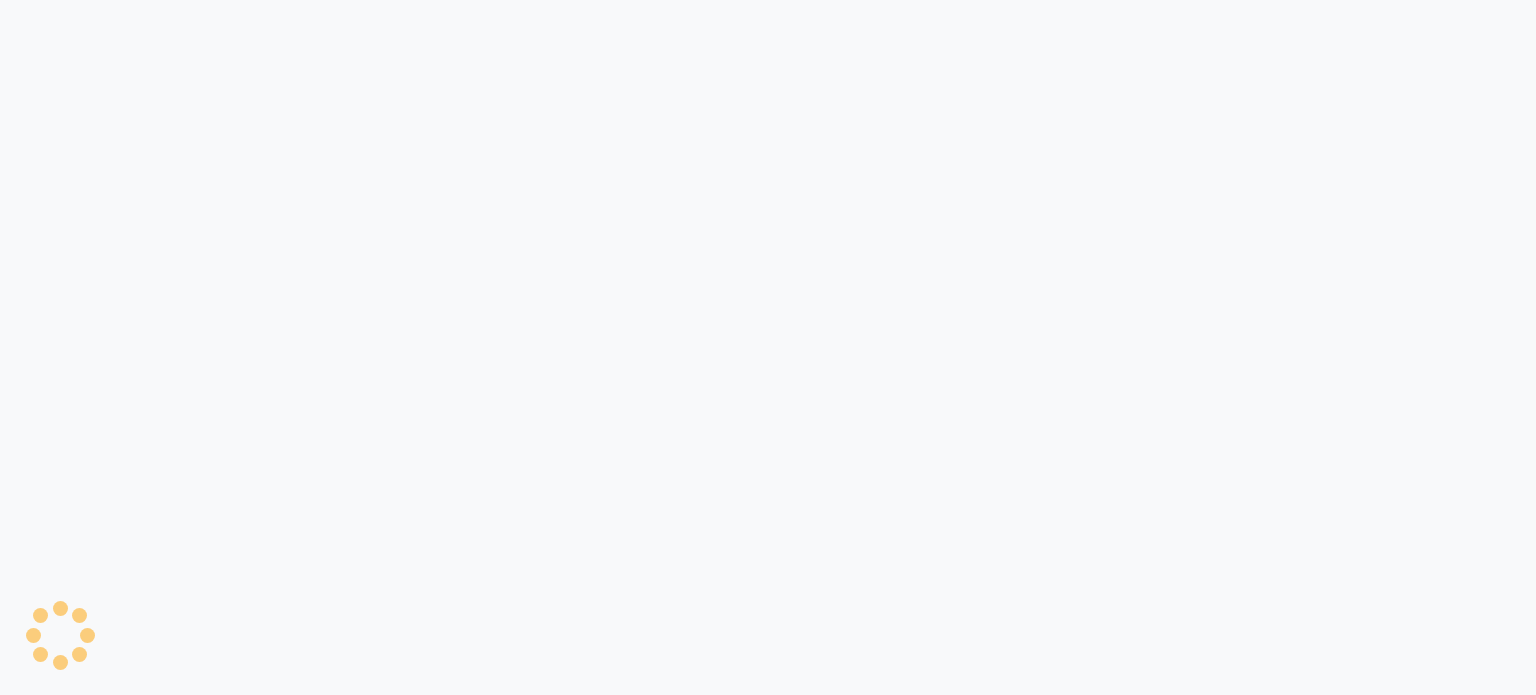 scroll, scrollTop: 0, scrollLeft: 0, axis: both 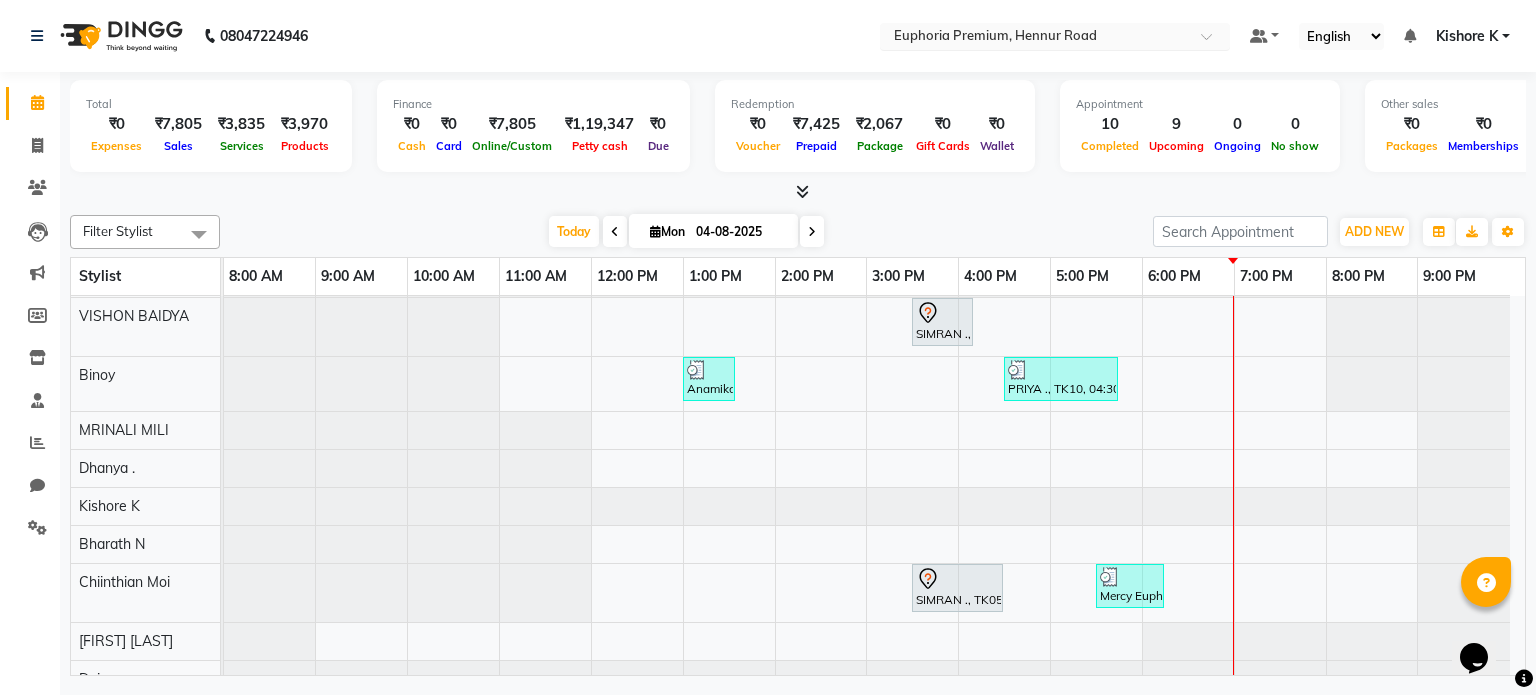 click at bounding box center [1035, 38] 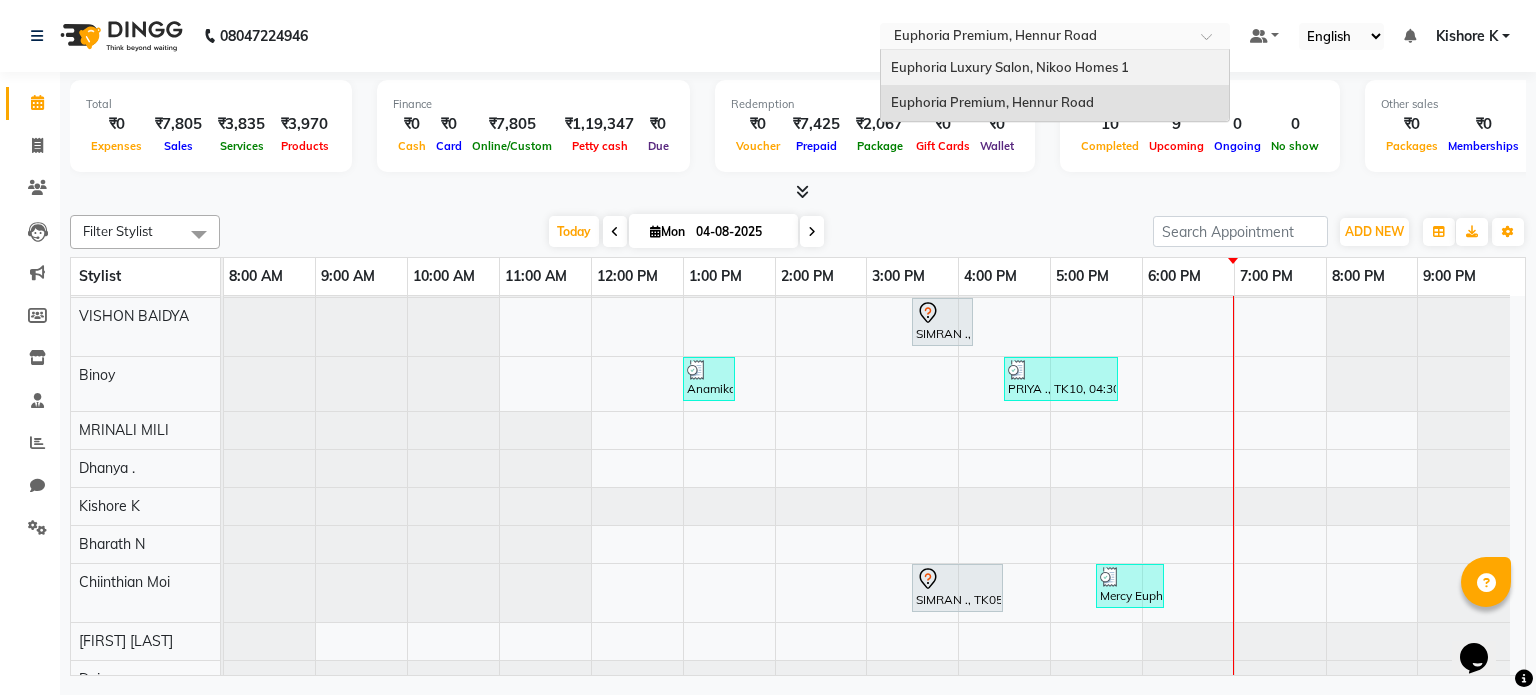 click on "Euphoria Luxury Salon, Nikoo Homes 1" at bounding box center (1010, 67) 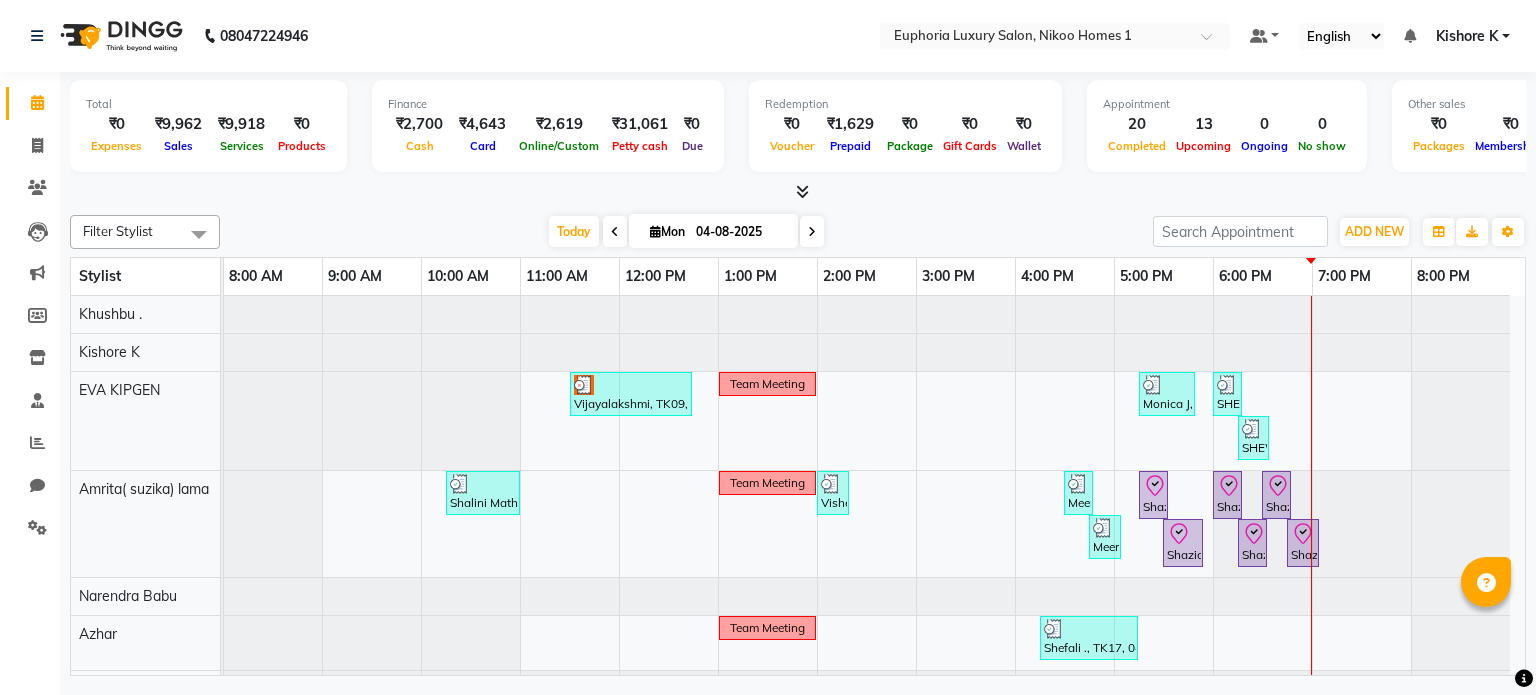 scroll, scrollTop: 0, scrollLeft: 0, axis: both 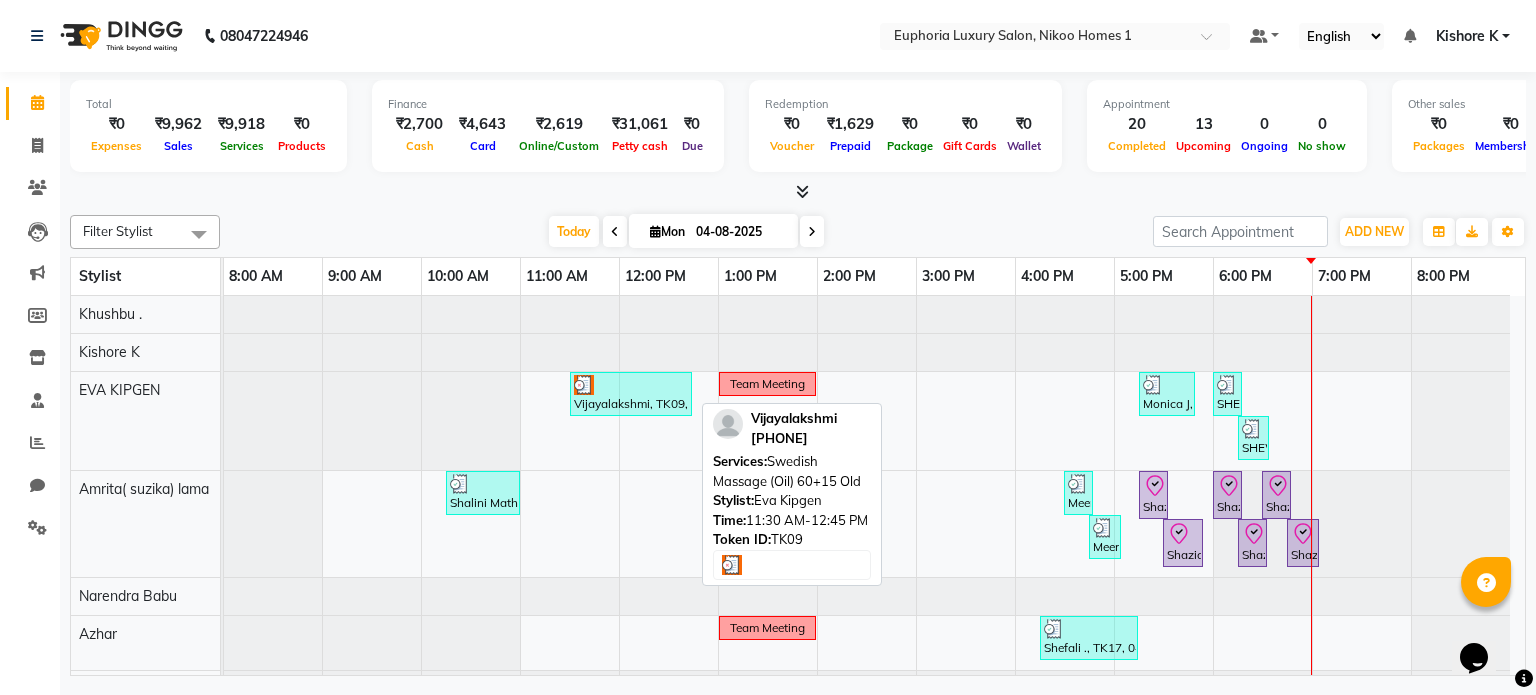 click on "Vijayalakshmi, TK09, 11:30 AM-12:45 PM, Swedish Massage (Oil) 60+15 Old" at bounding box center (631, 394) 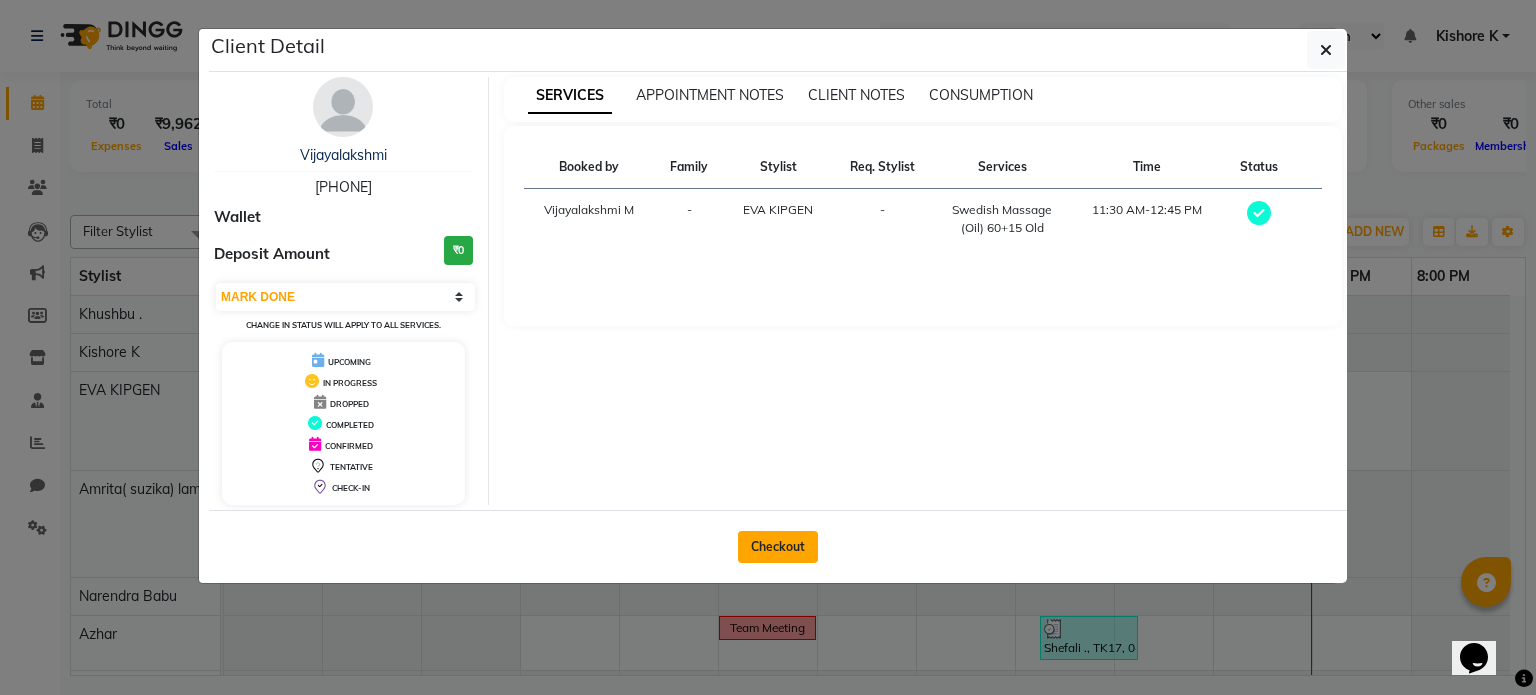 click on "Checkout" 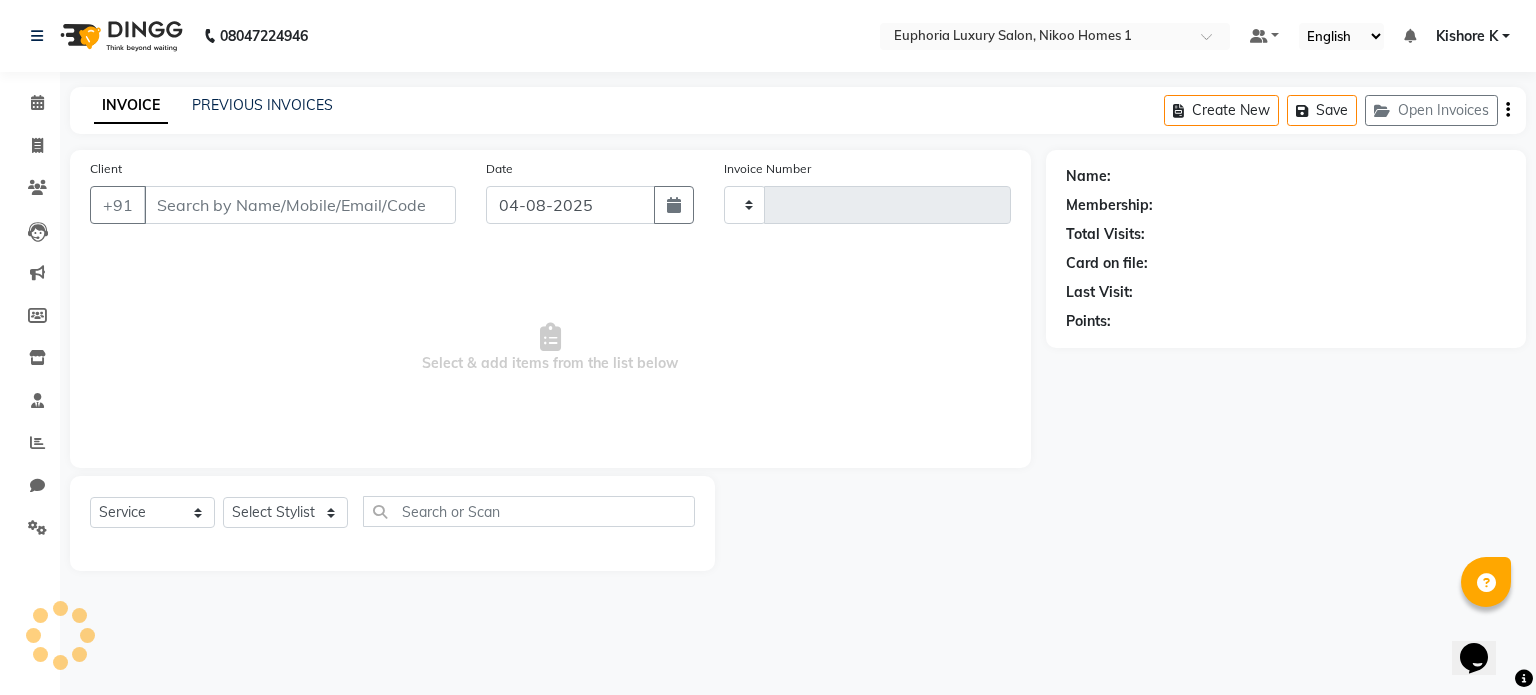type on "3108" 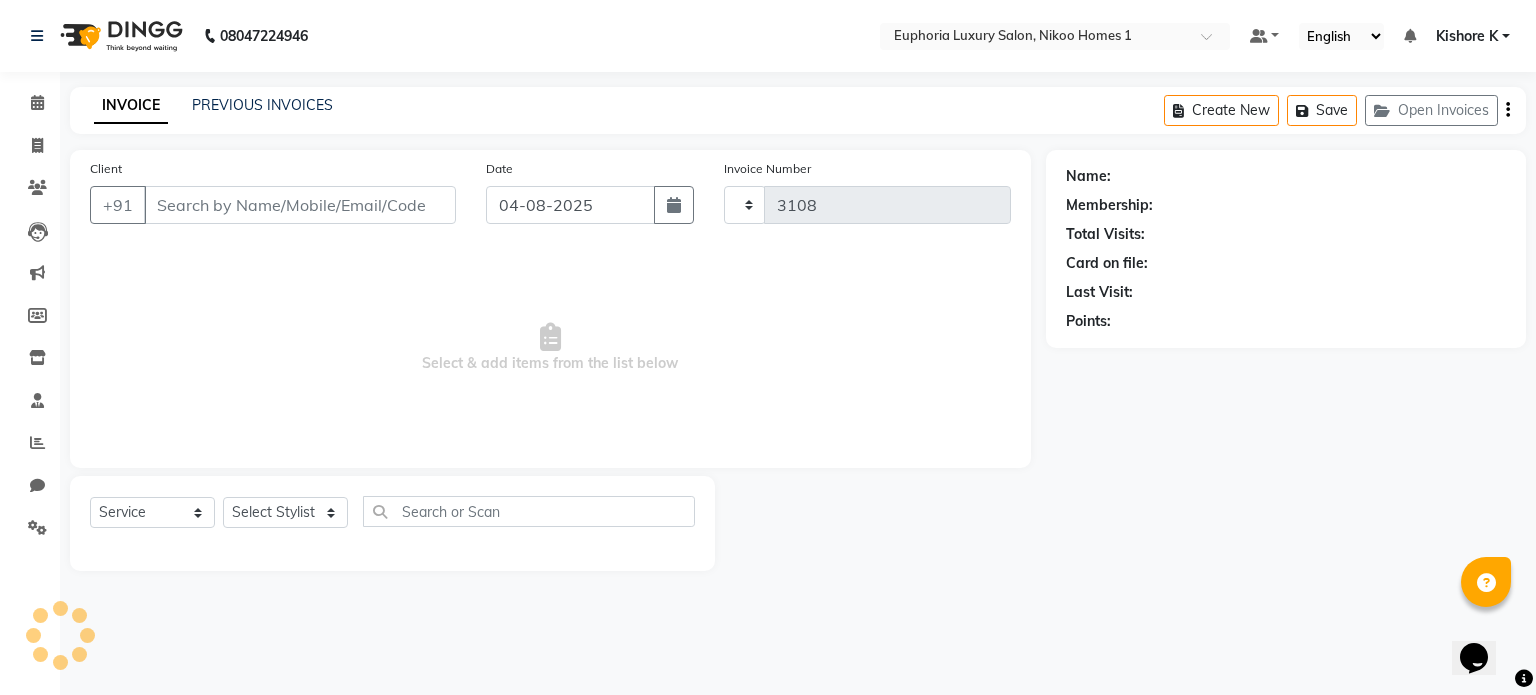 select on "7987" 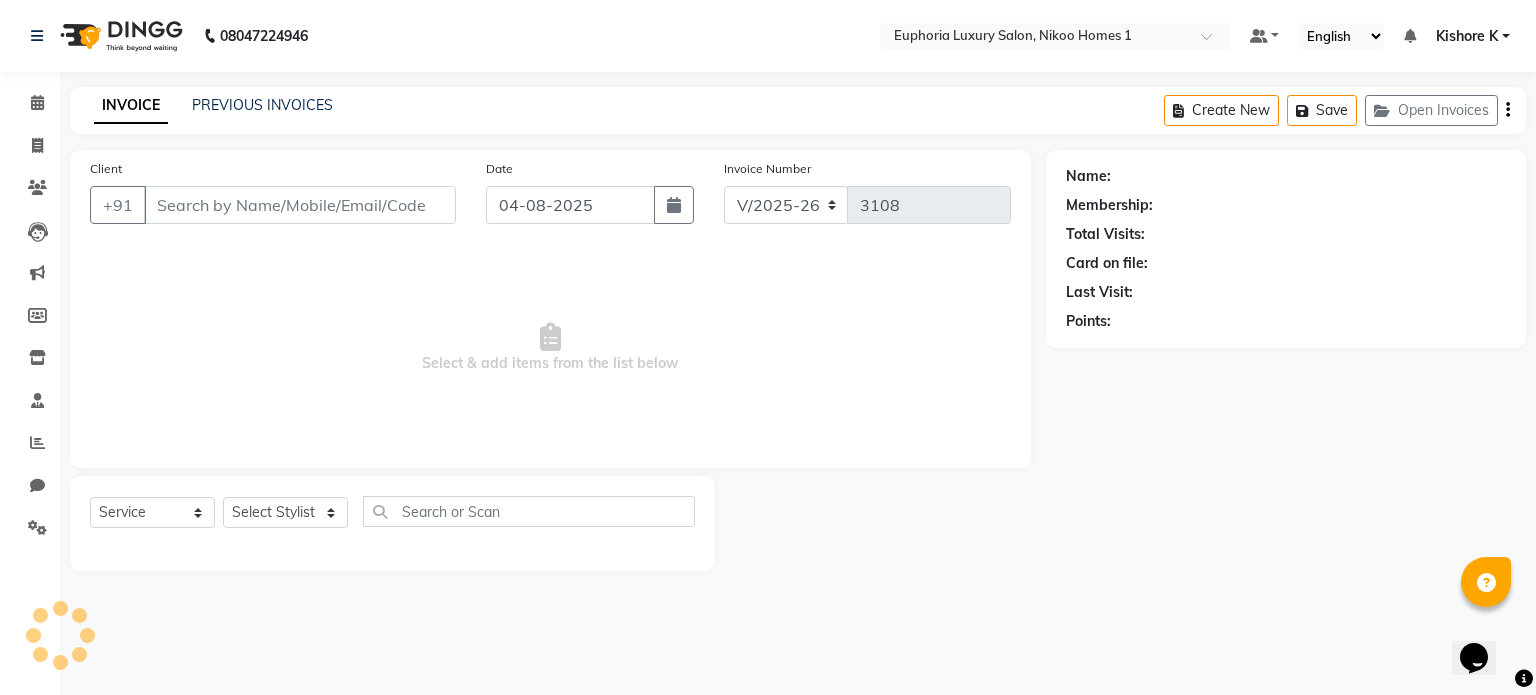 type on "[PHONE]" 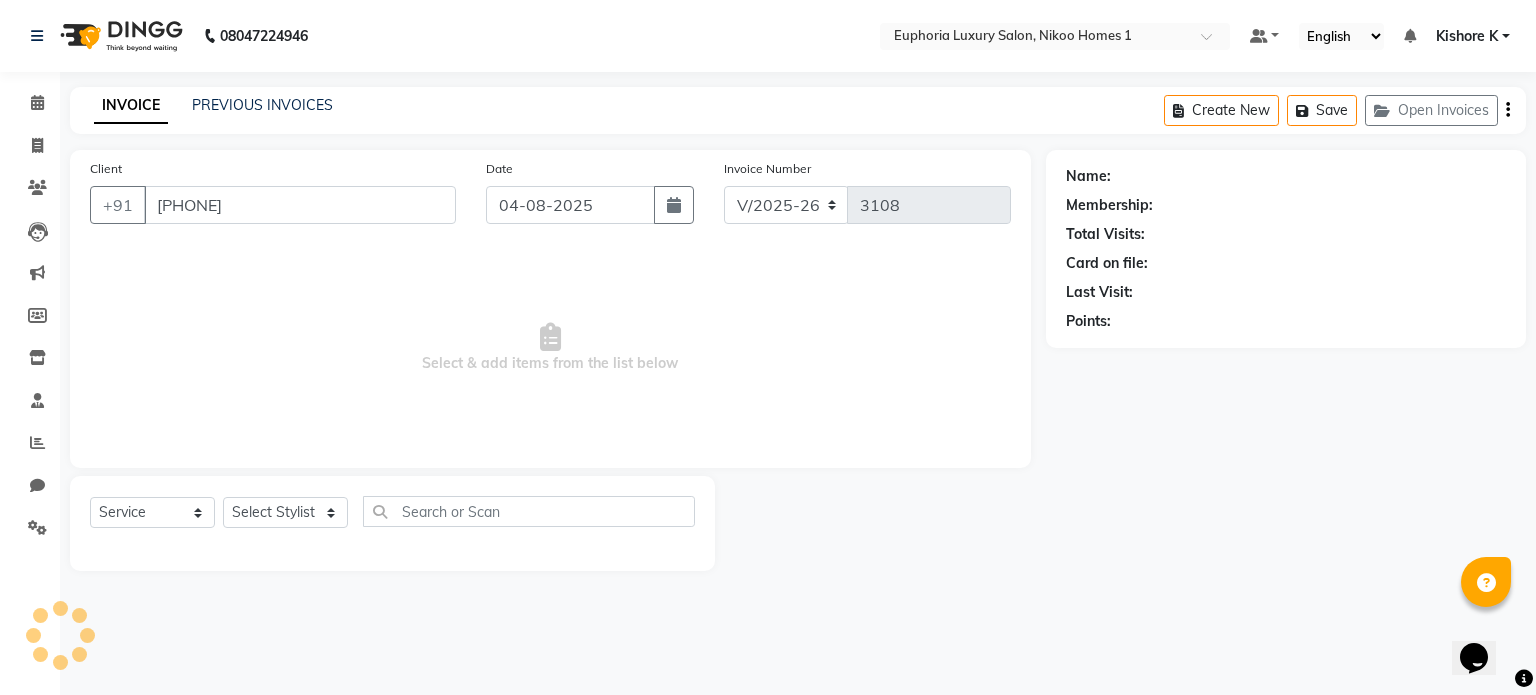 select on "74089" 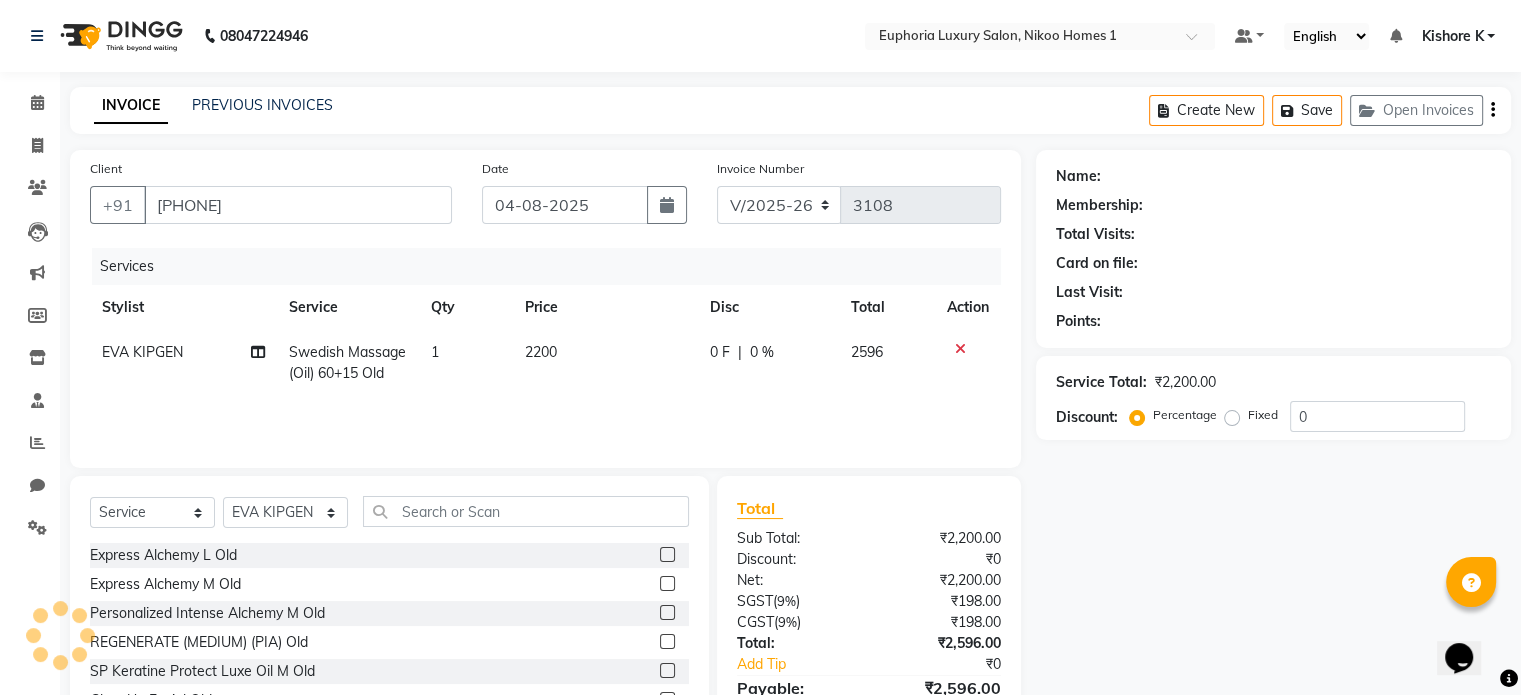 select on "1: Object" 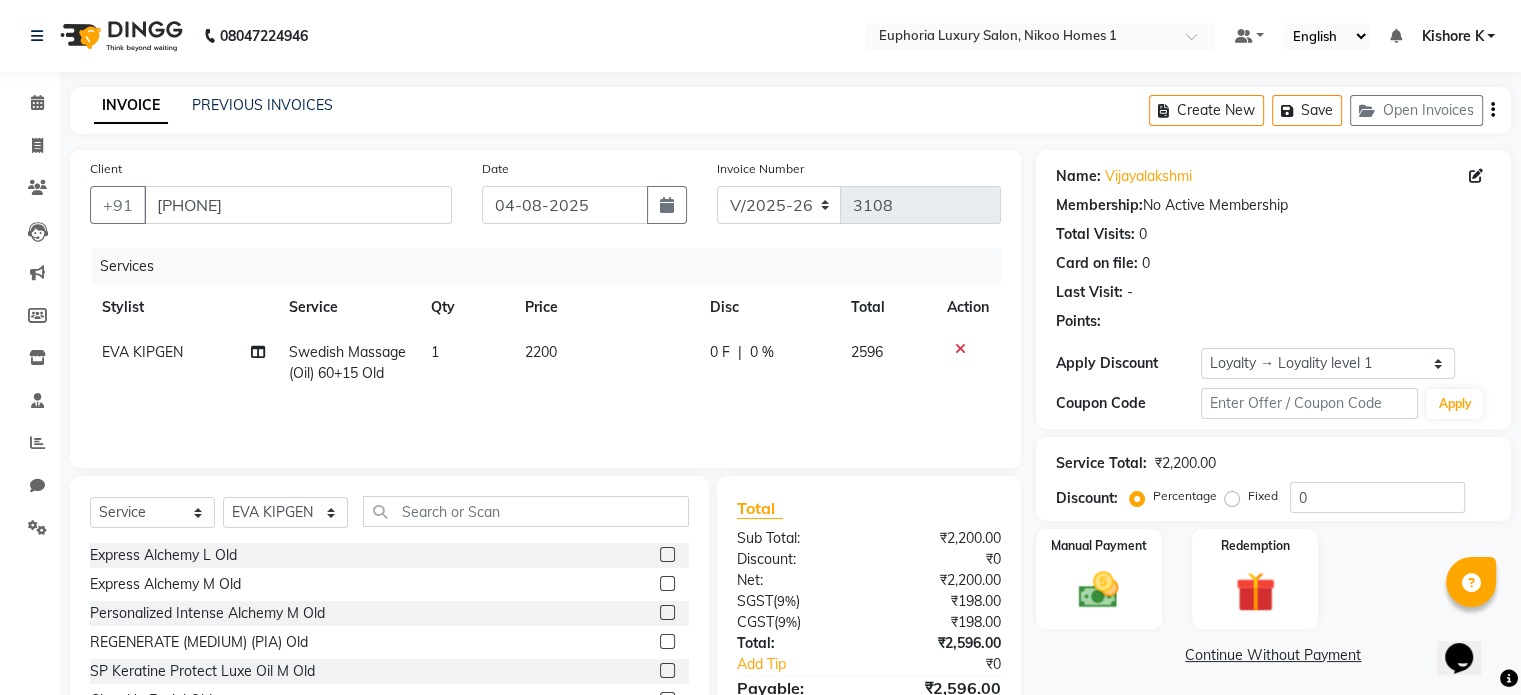 click on "0 %" 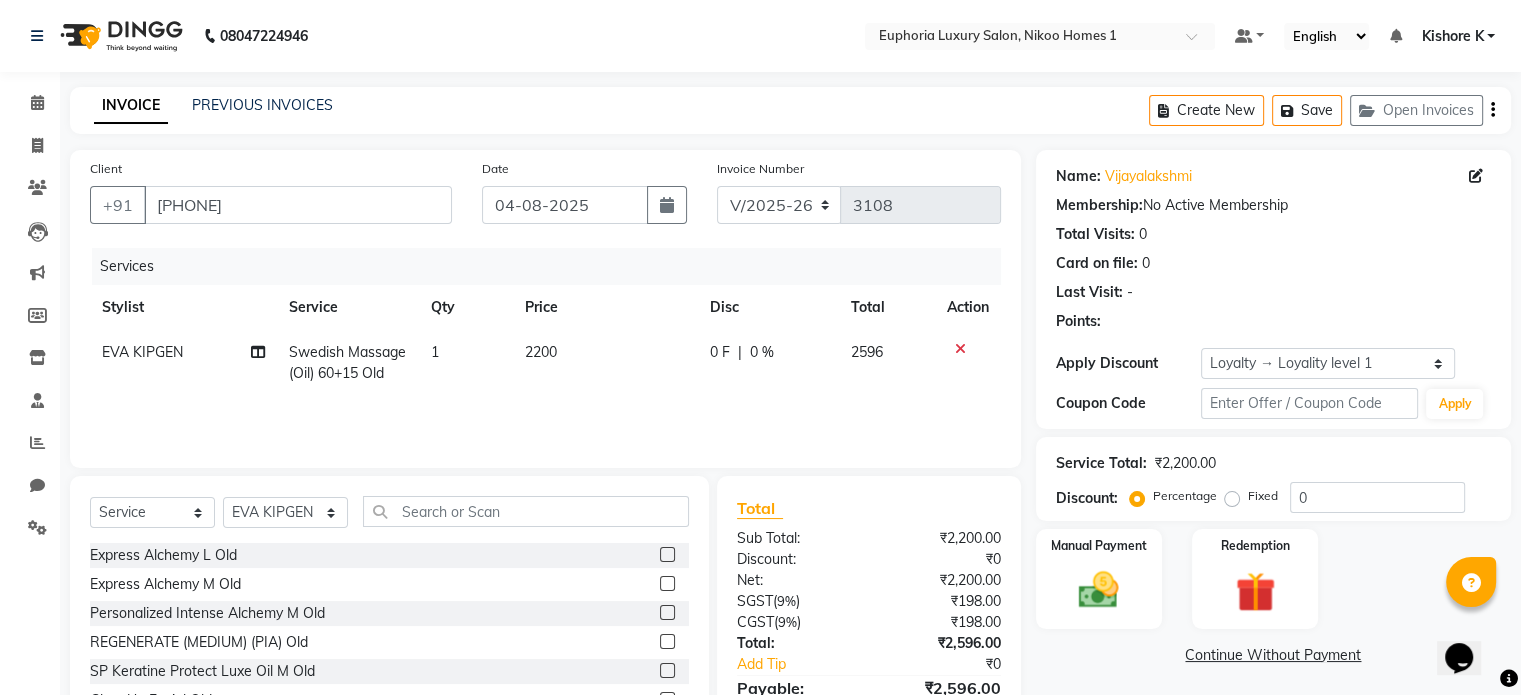 select on "74089" 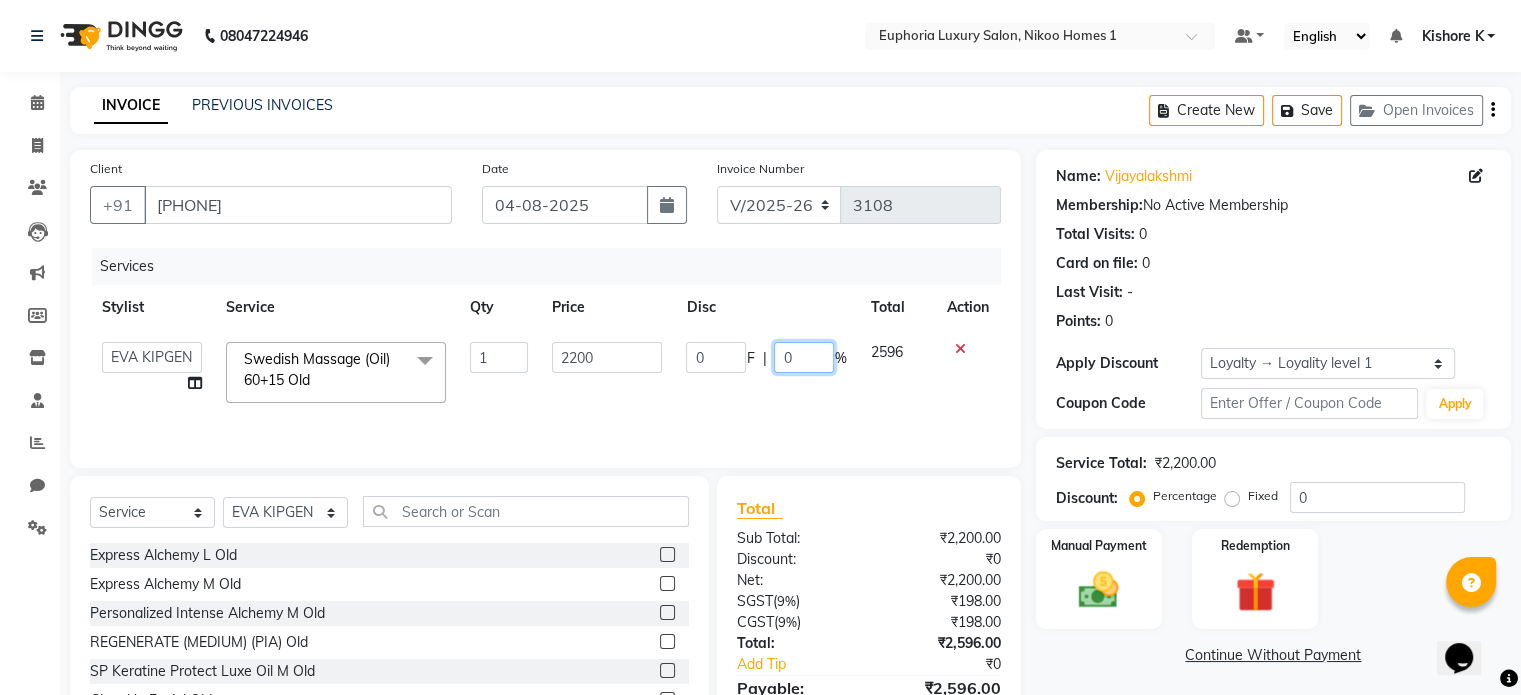 click on "0" 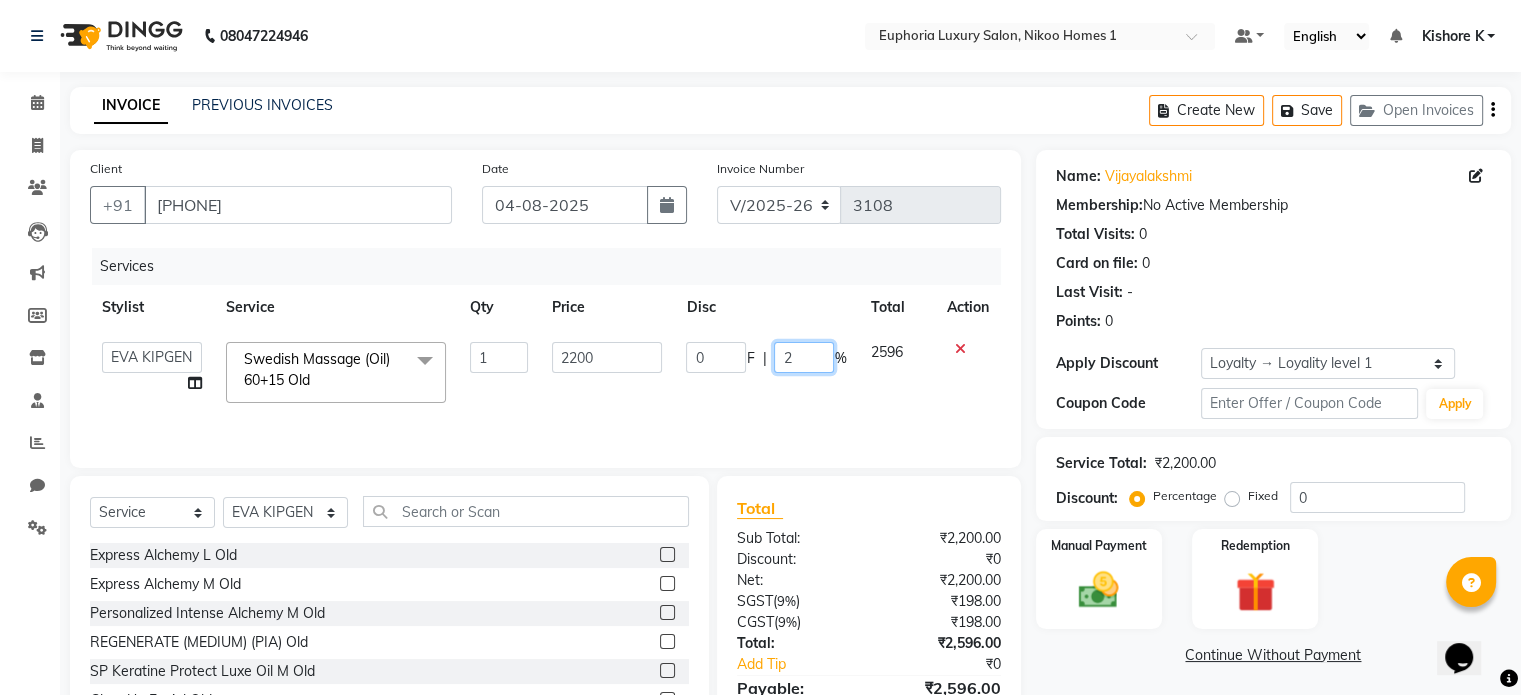 type on "20" 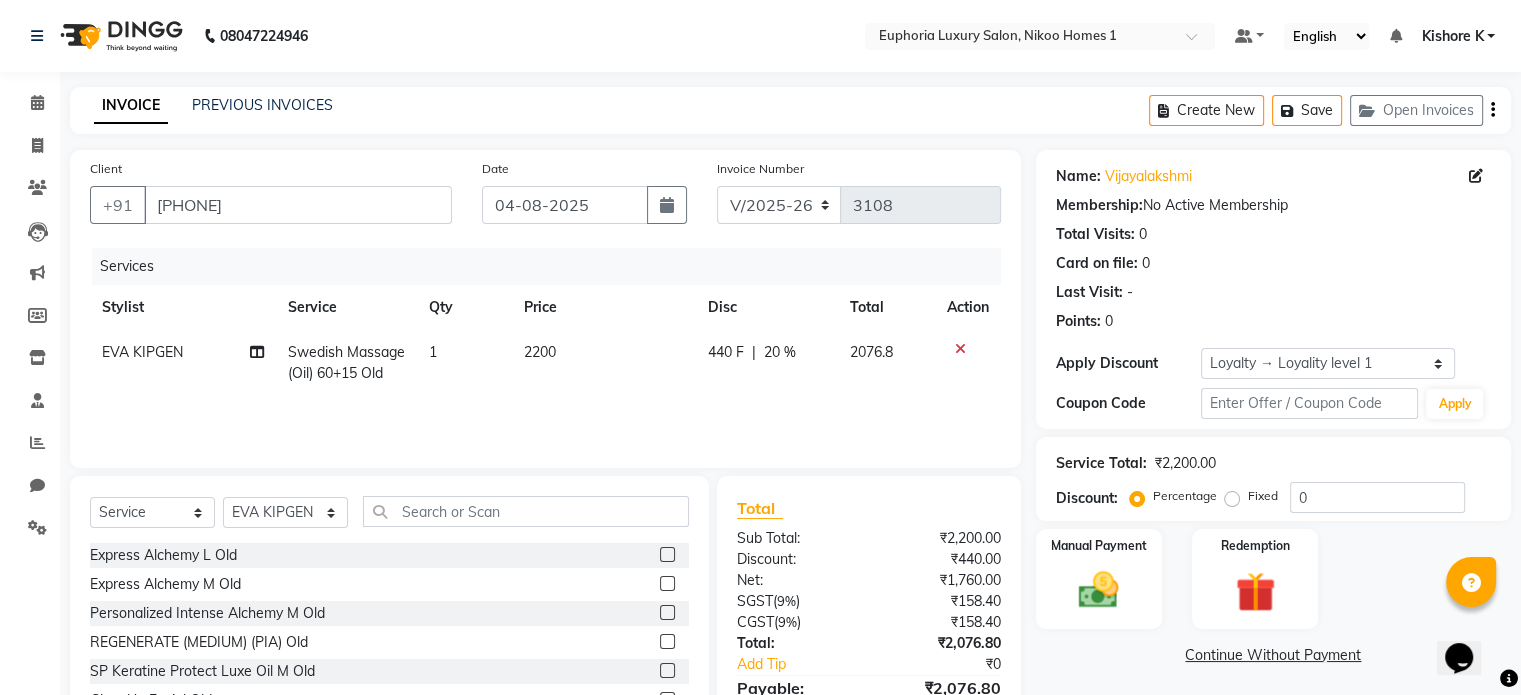click on "Services Stylist Service Qty Price Disc Total Action EVA KIPGEN Swedish Massage (Oil) 60+15 Old 1 2200 440 F | 20 % 2076.8" 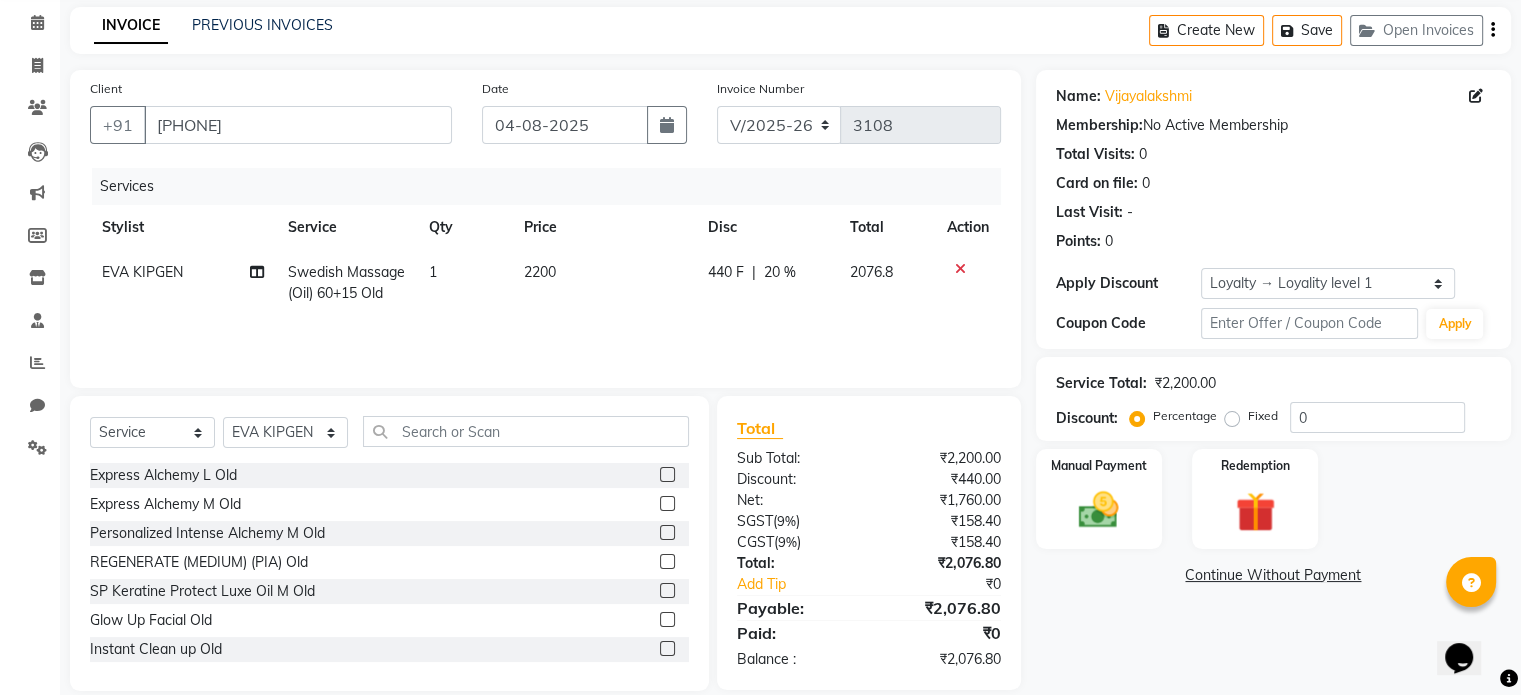 scroll, scrollTop: 106, scrollLeft: 0, axis: vertical 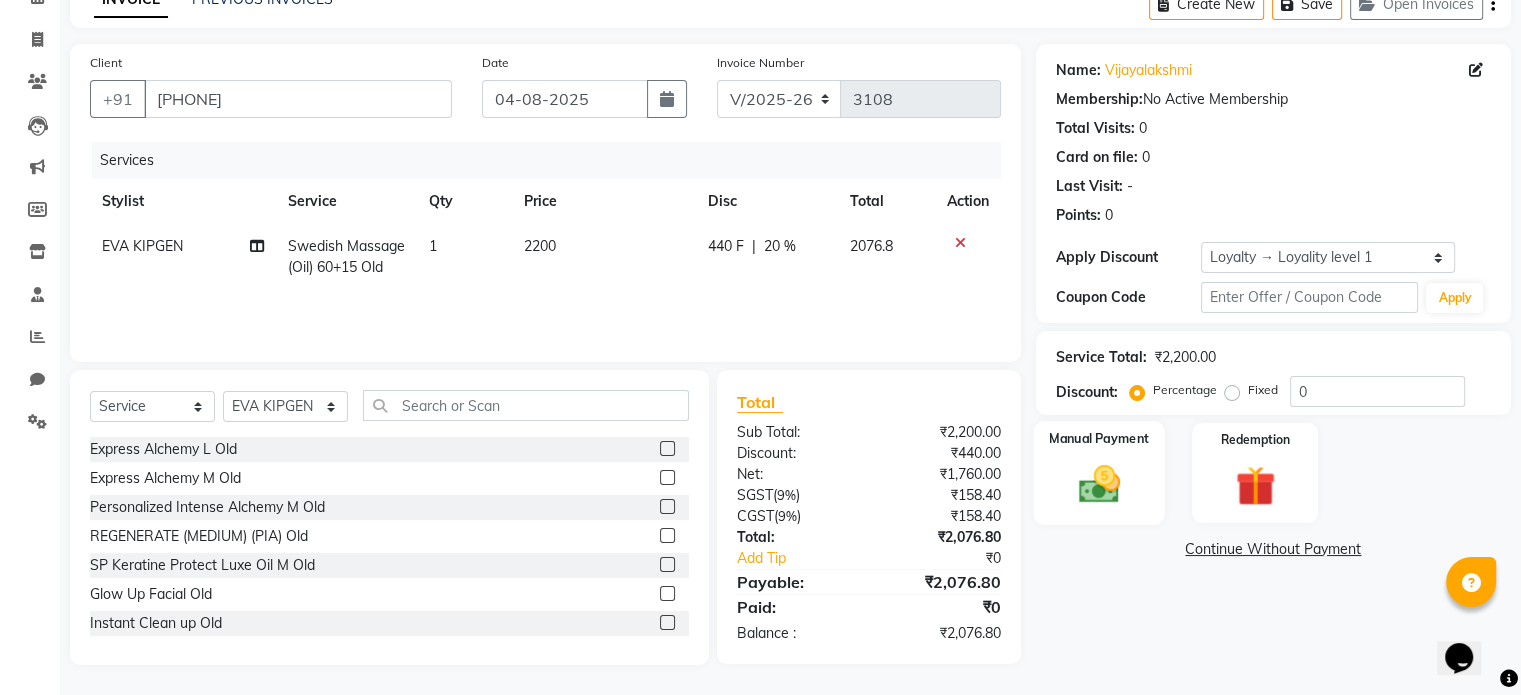 click 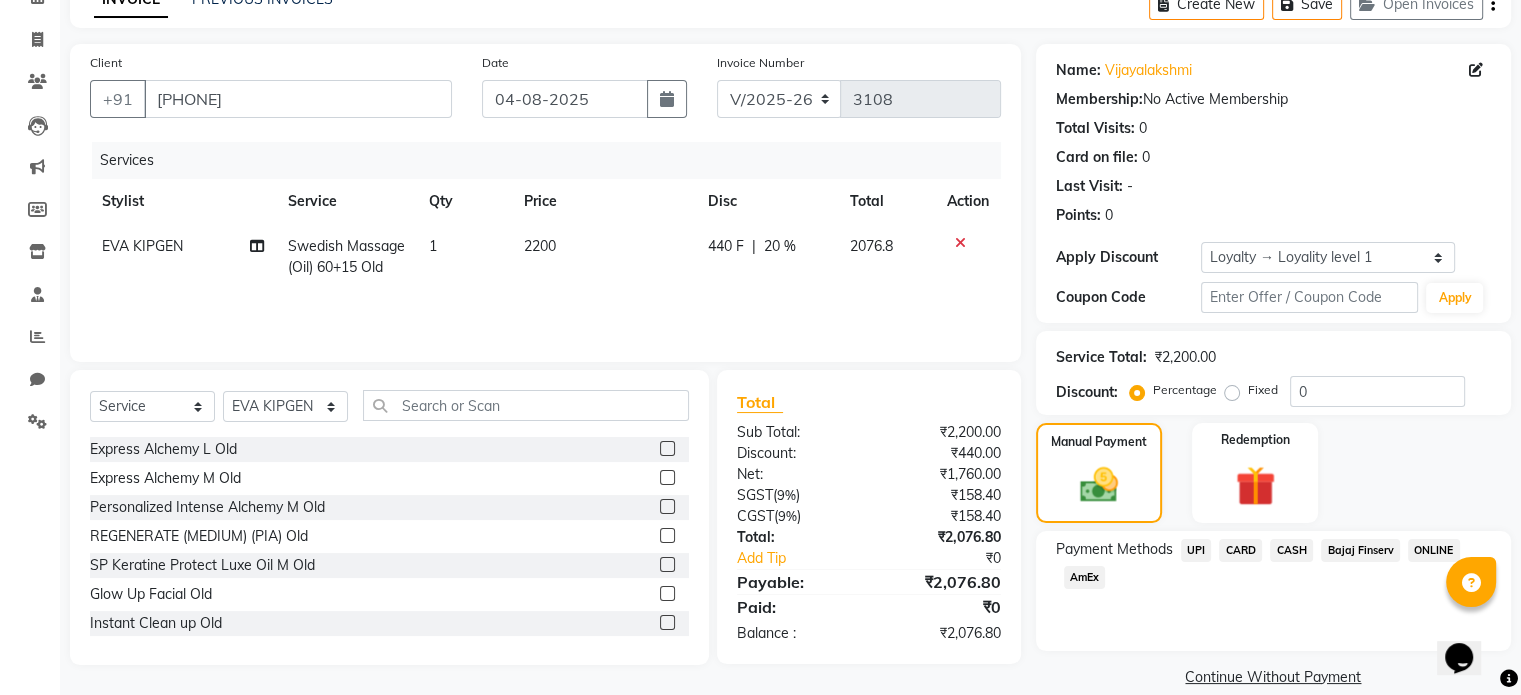 click on "UPI" 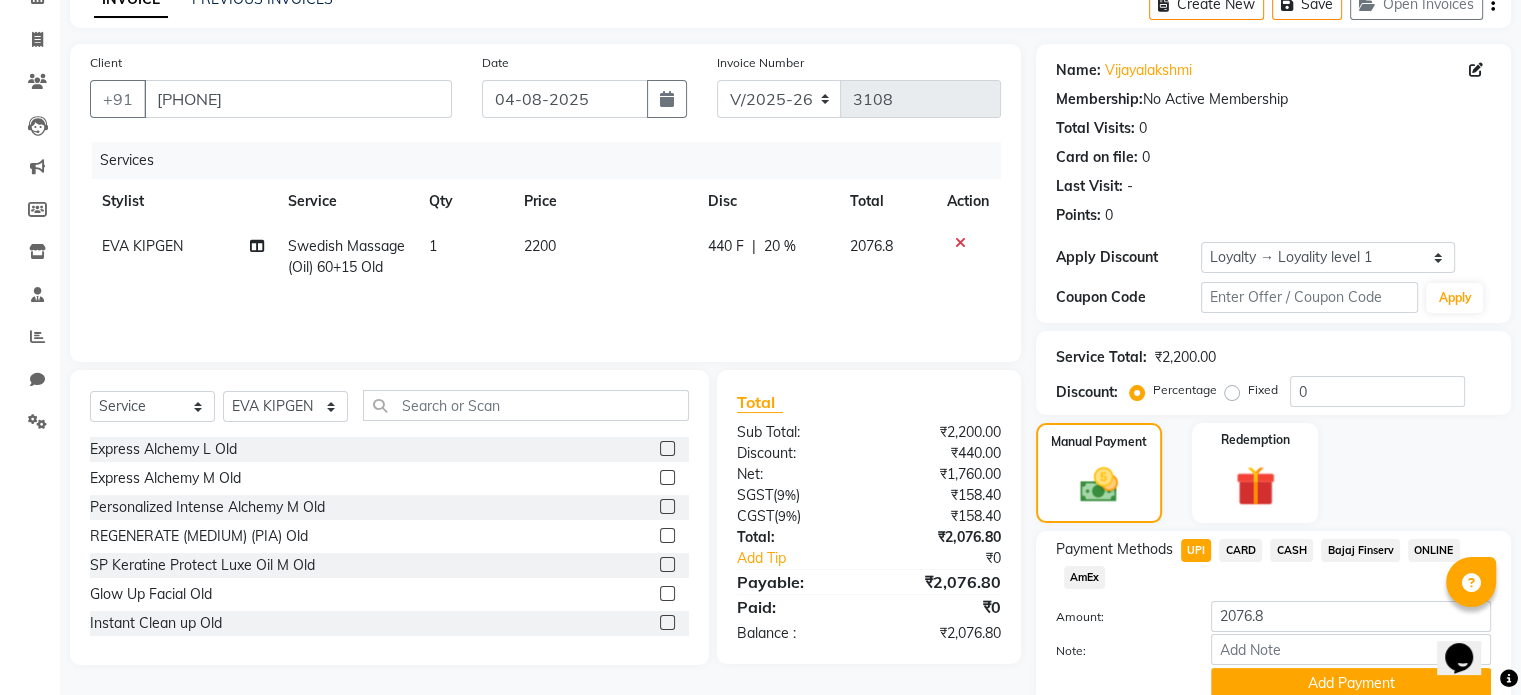 scroll, scrollTop: 191, scrollLeft: 0, axis: vertical 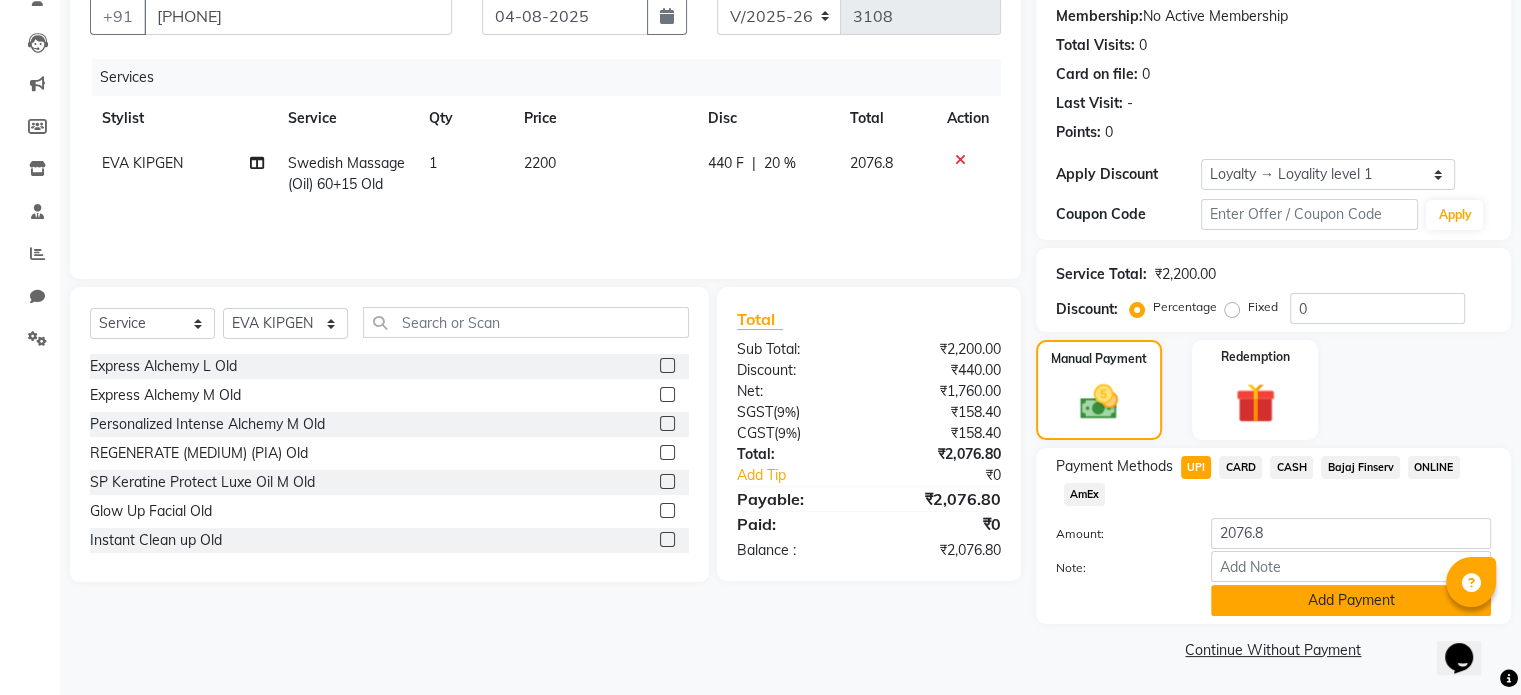 click on "Add Payment" 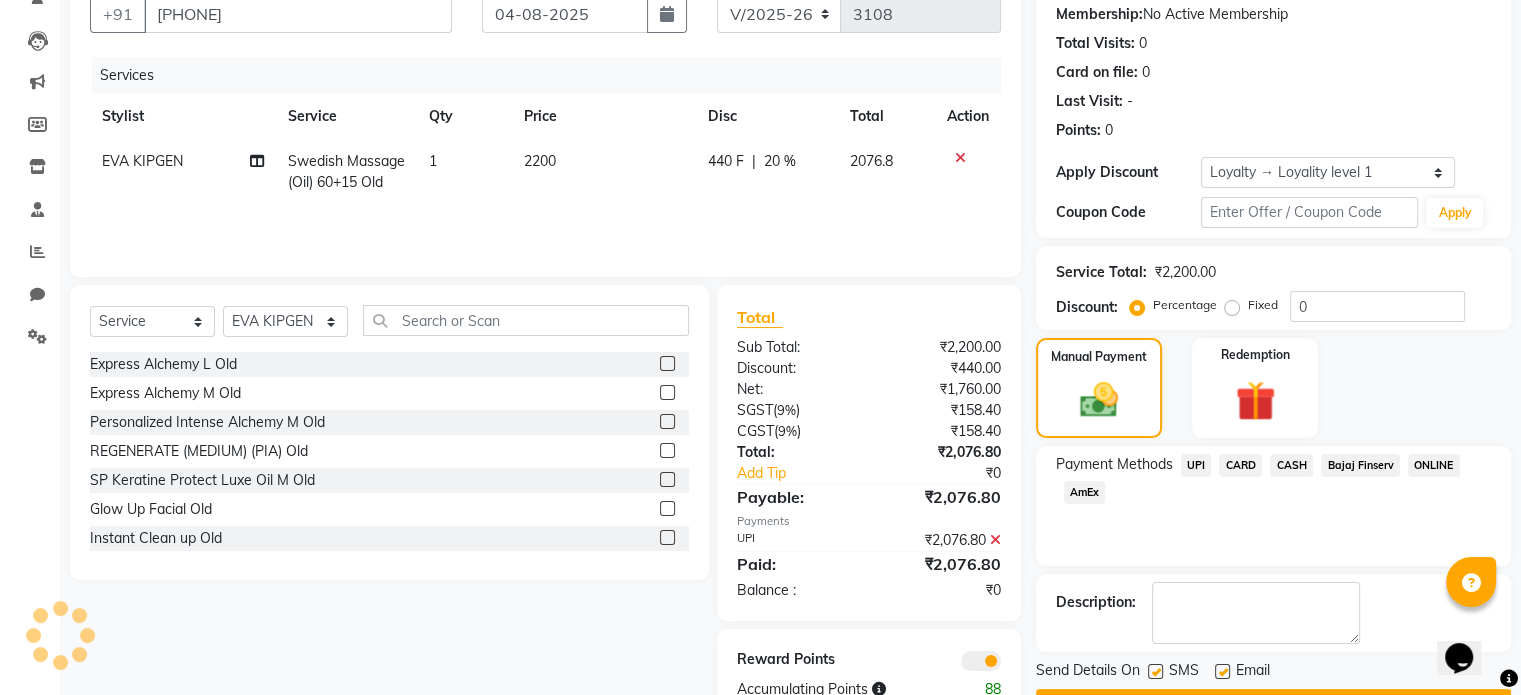 scroll, scrollTop: 247, scrollLeft: 0, axis: vertical 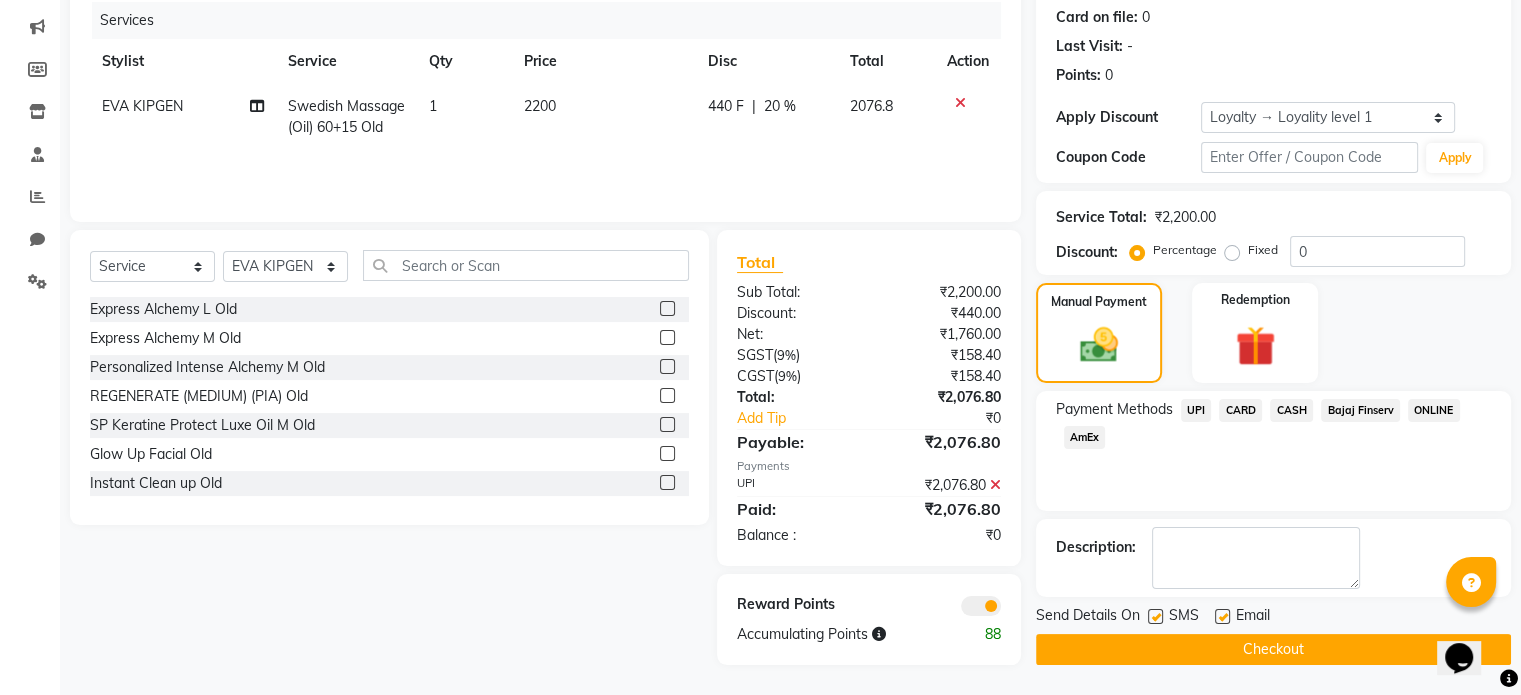 click on "Checkout" 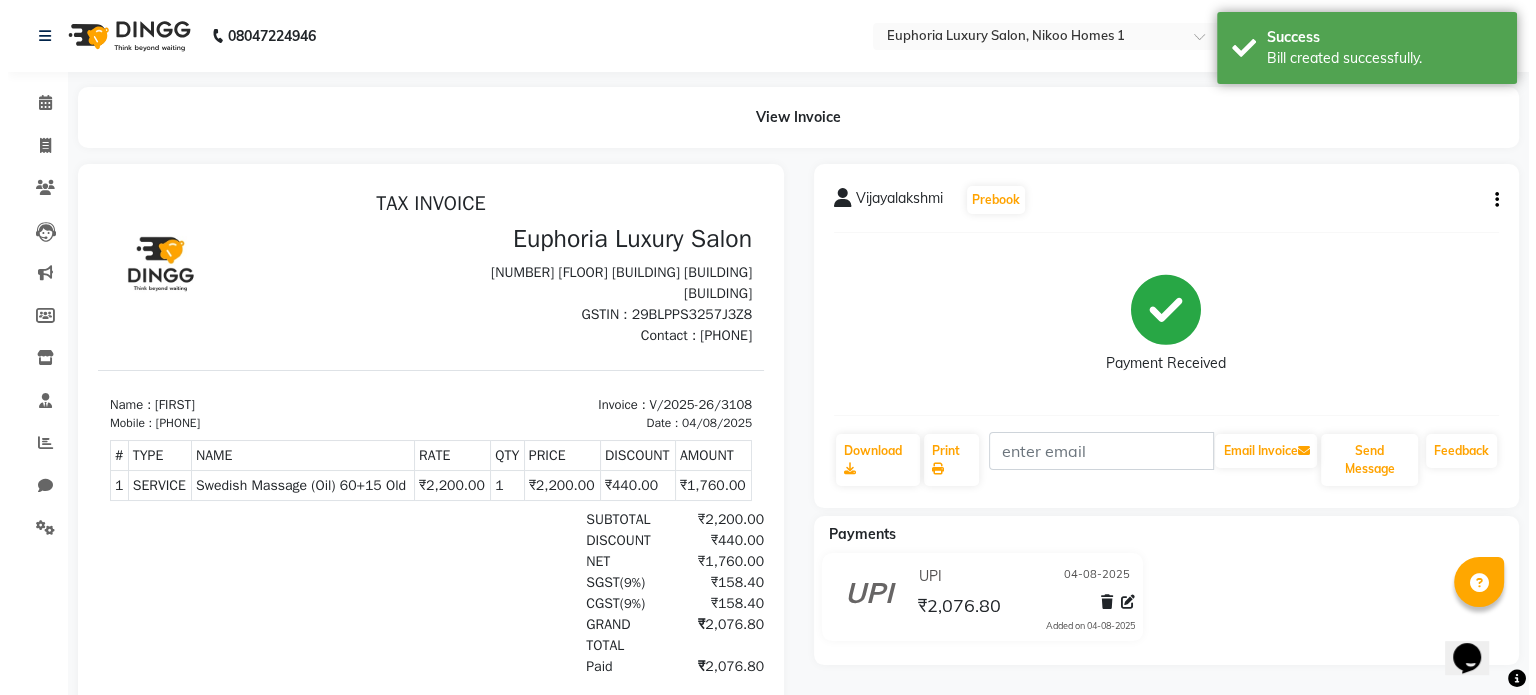 scroll, scrollTop: 0, scrollLeft: 0, axis: both 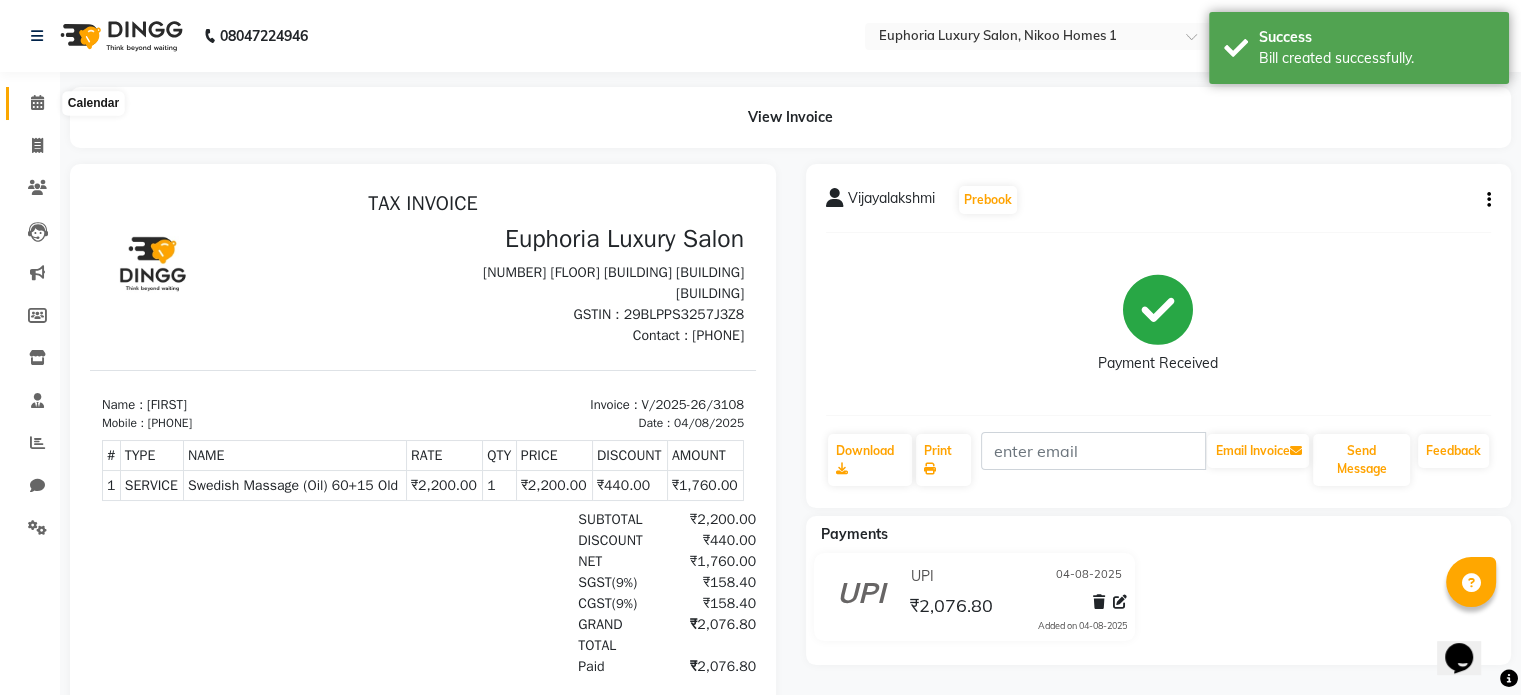 click 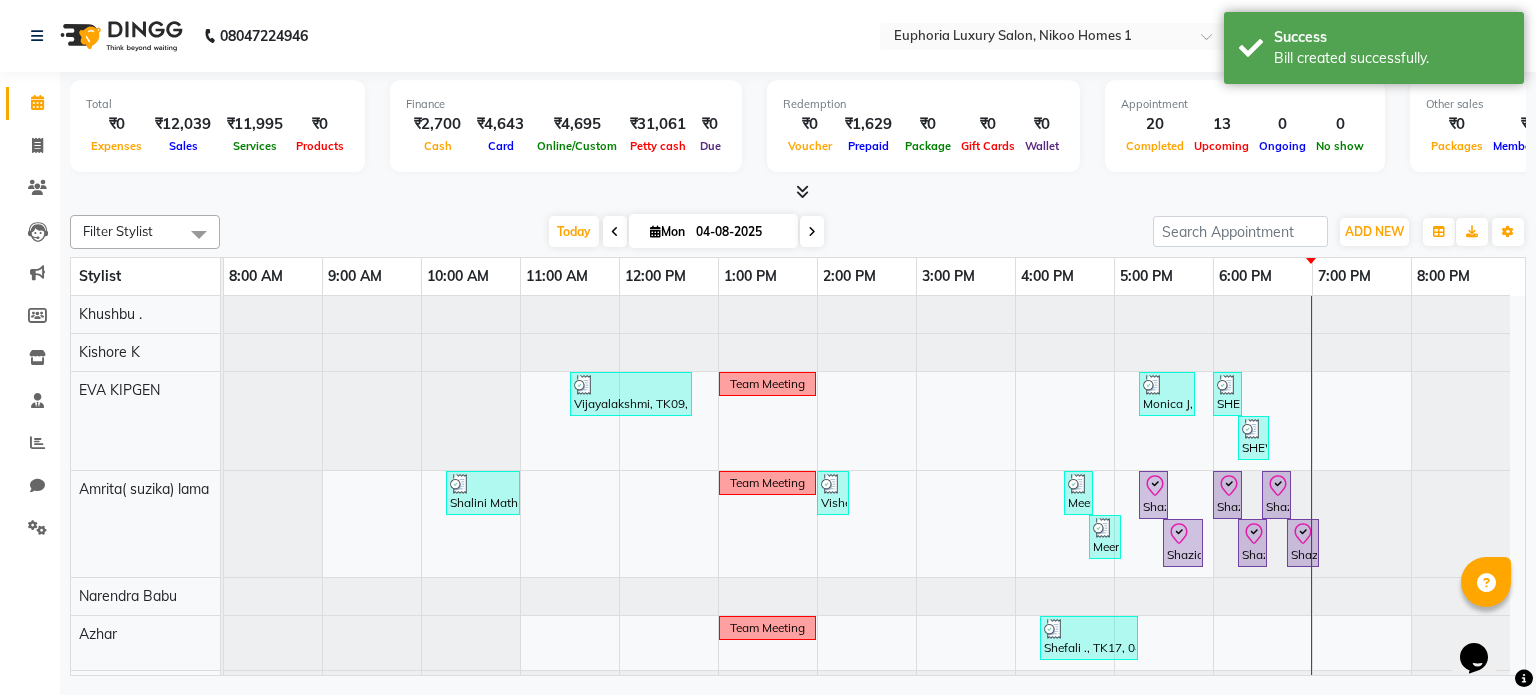 scroll, scrollTop: 648, scrollLeft: 0, axis: vertical 